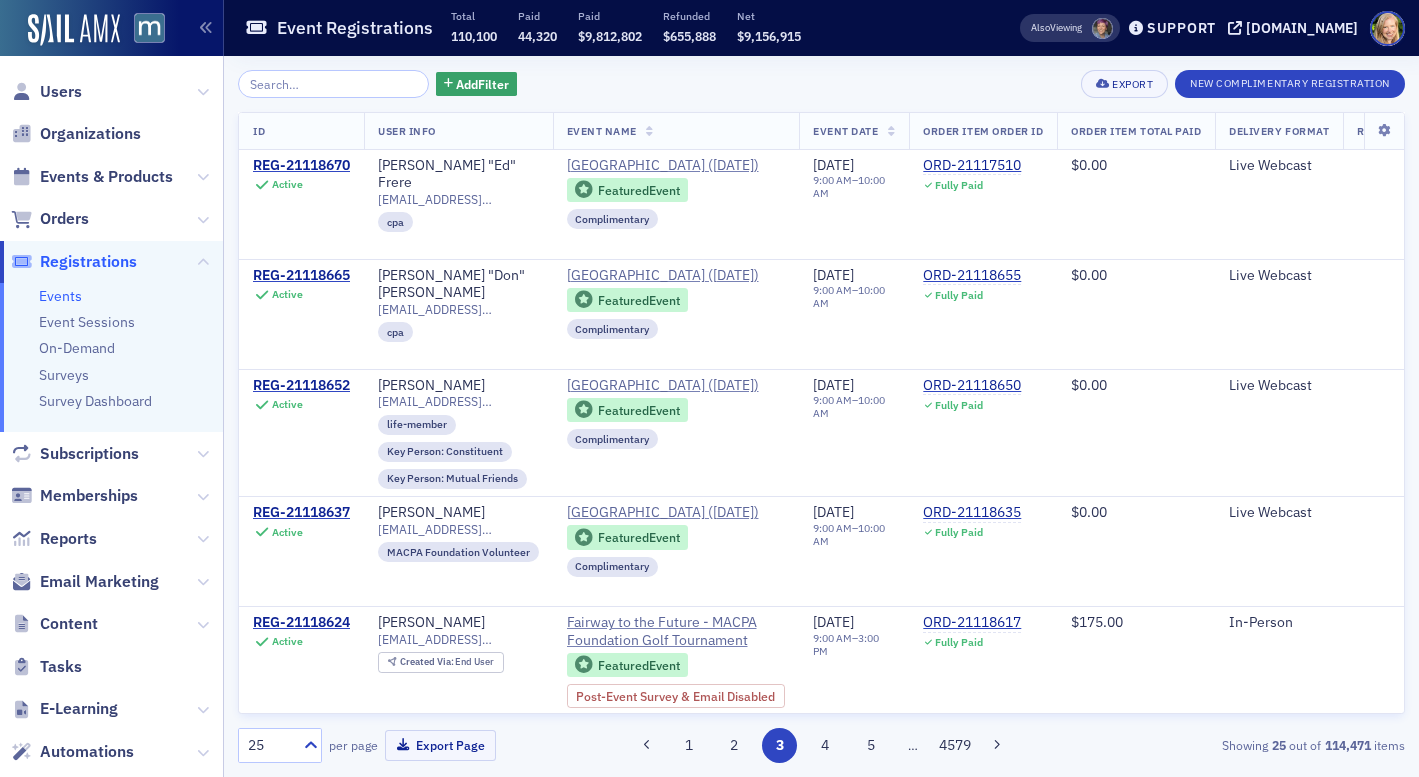 scroll, scrollTop: 0, scrollLeft: 0, axis: both 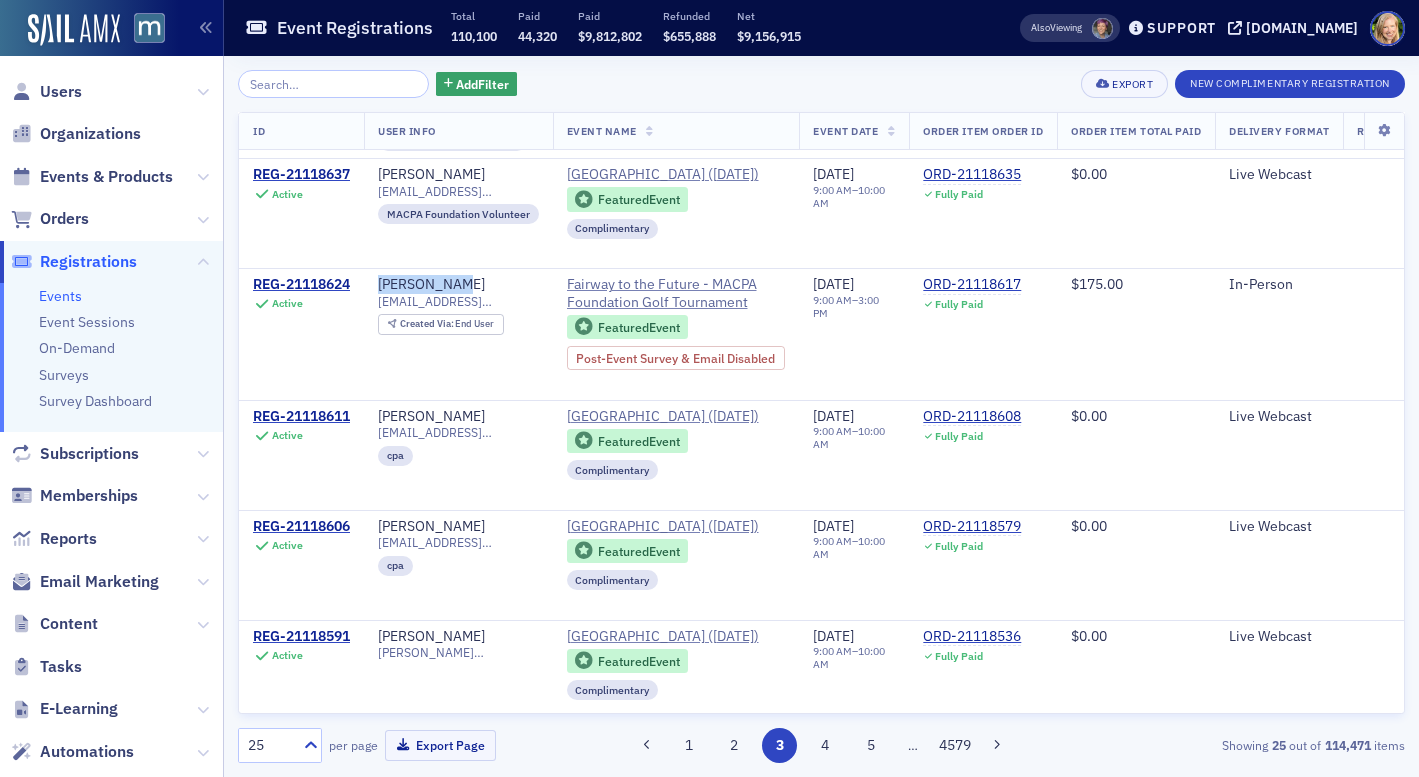 click on "Events" 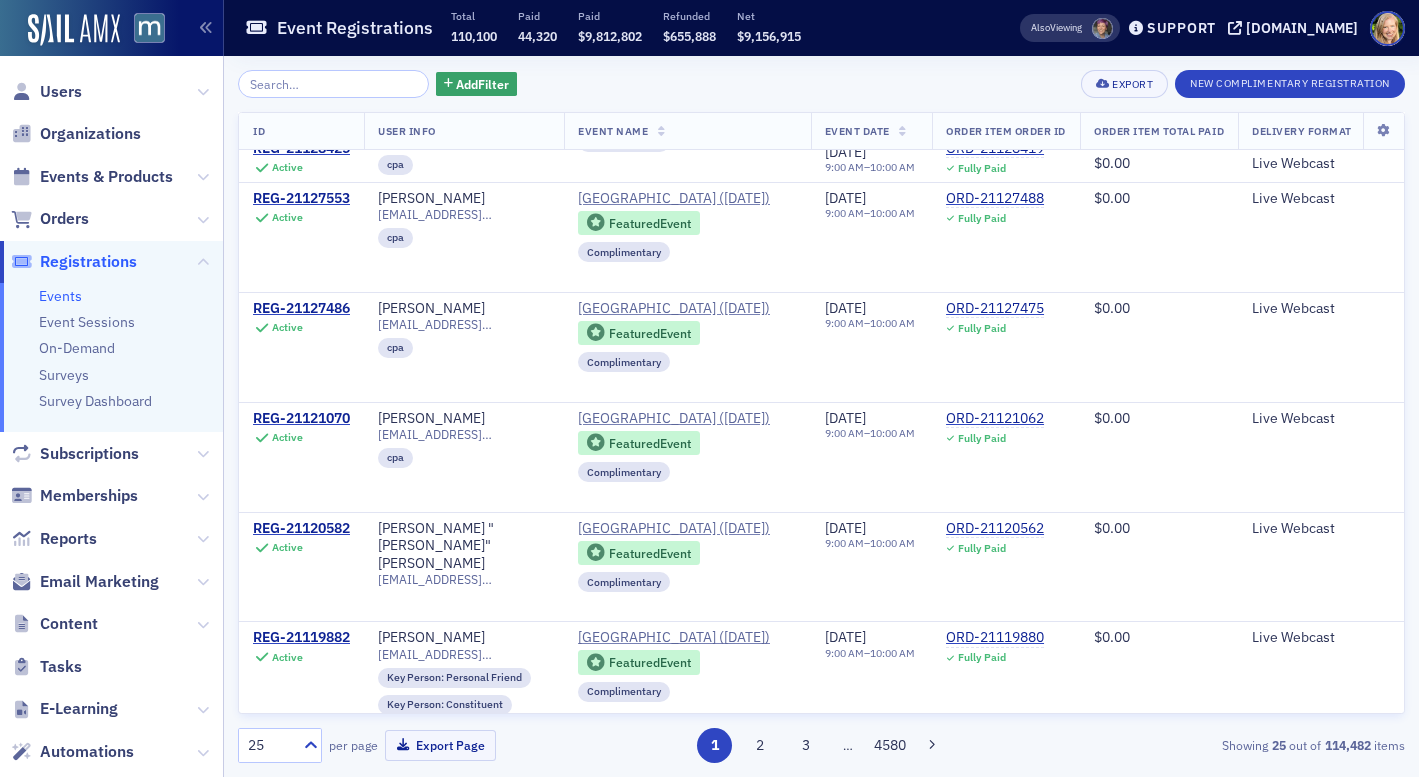scroll, scrollTop: 2064, scrollLeft: 0, axis: vertical 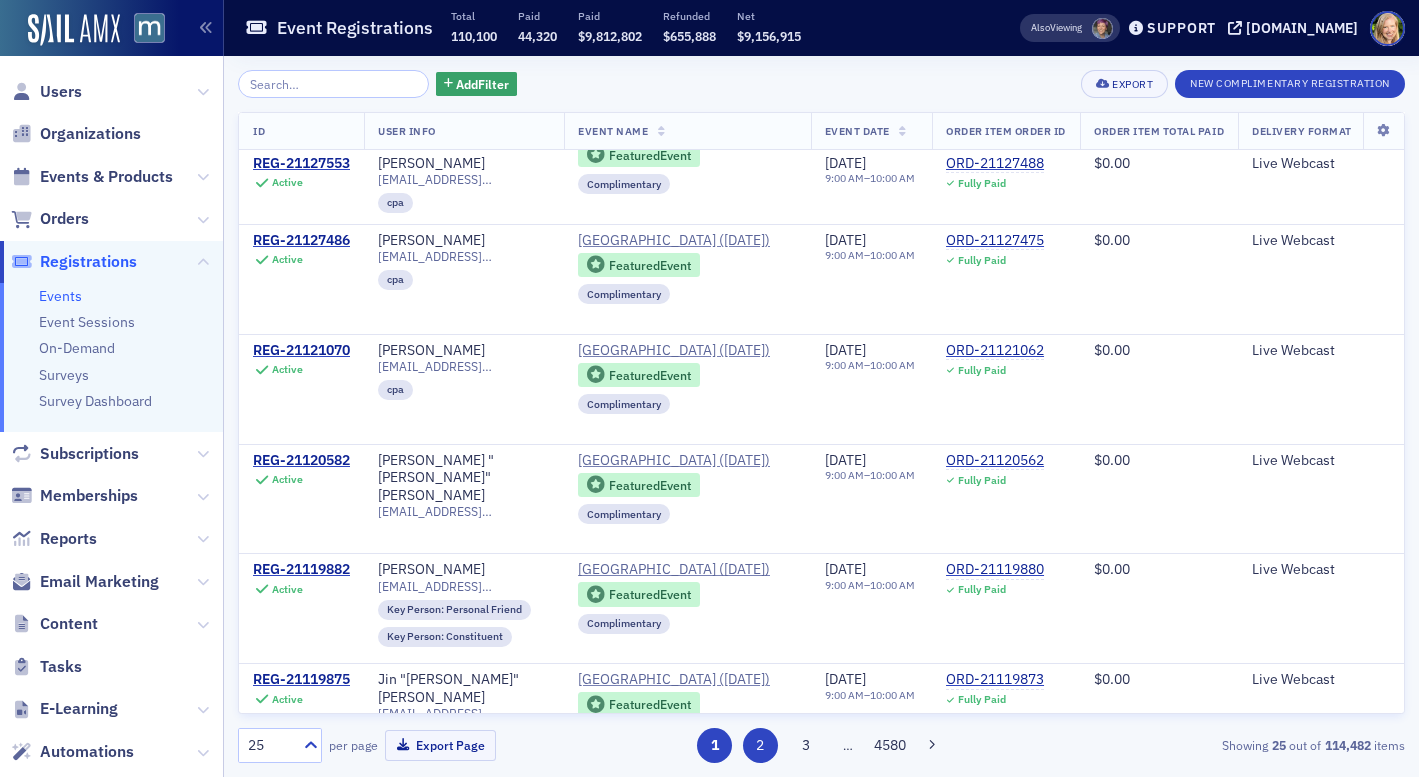 click on "2" 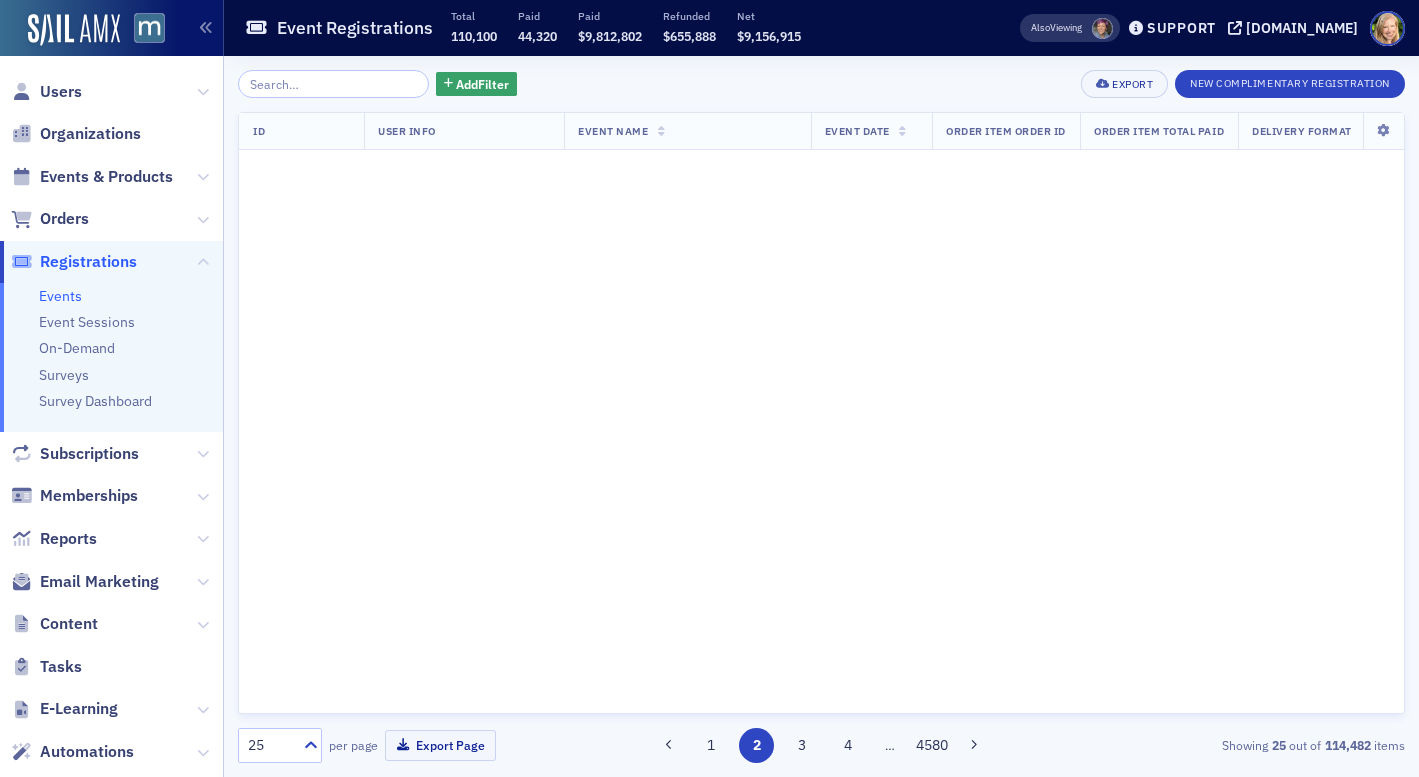 scroll, scrollTop: 0, scrollLeft: 0, axis: both 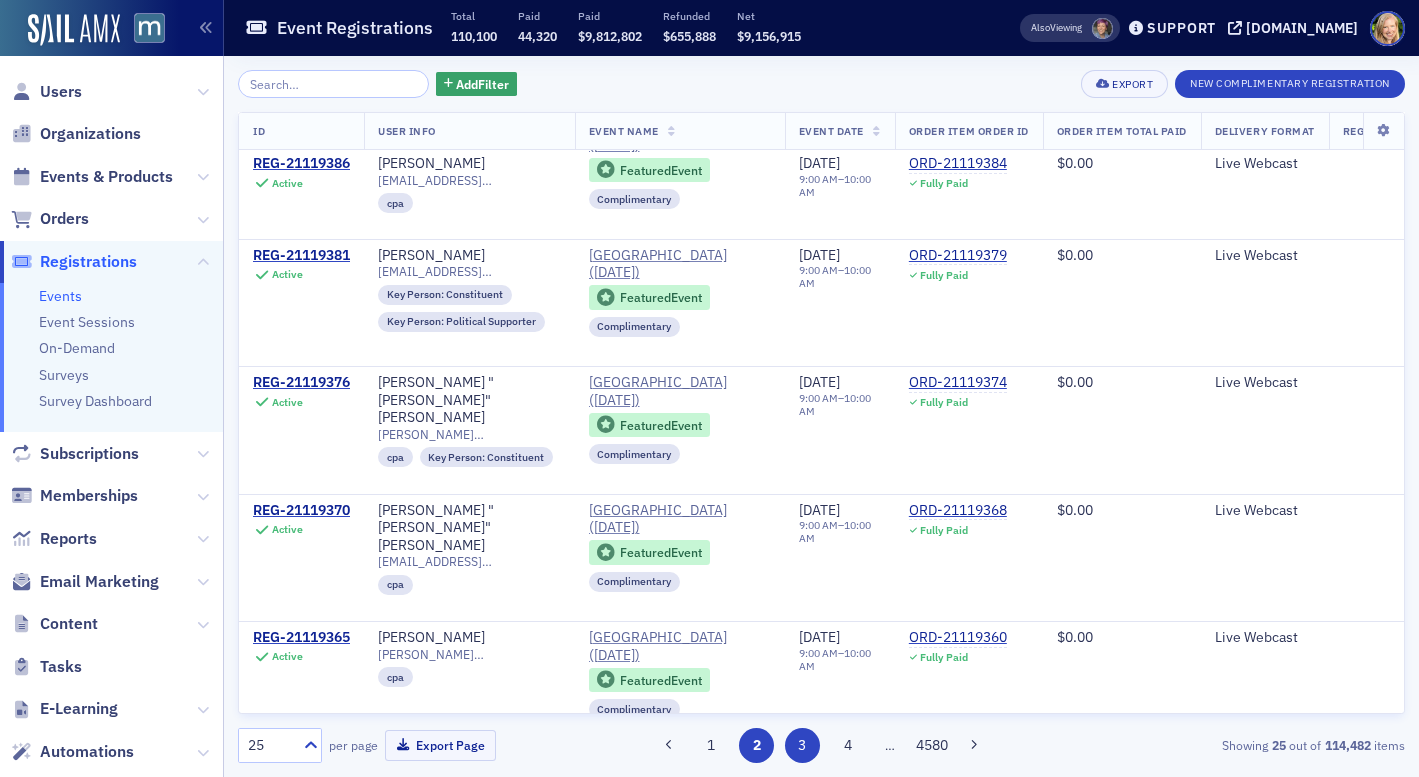 click on "3" 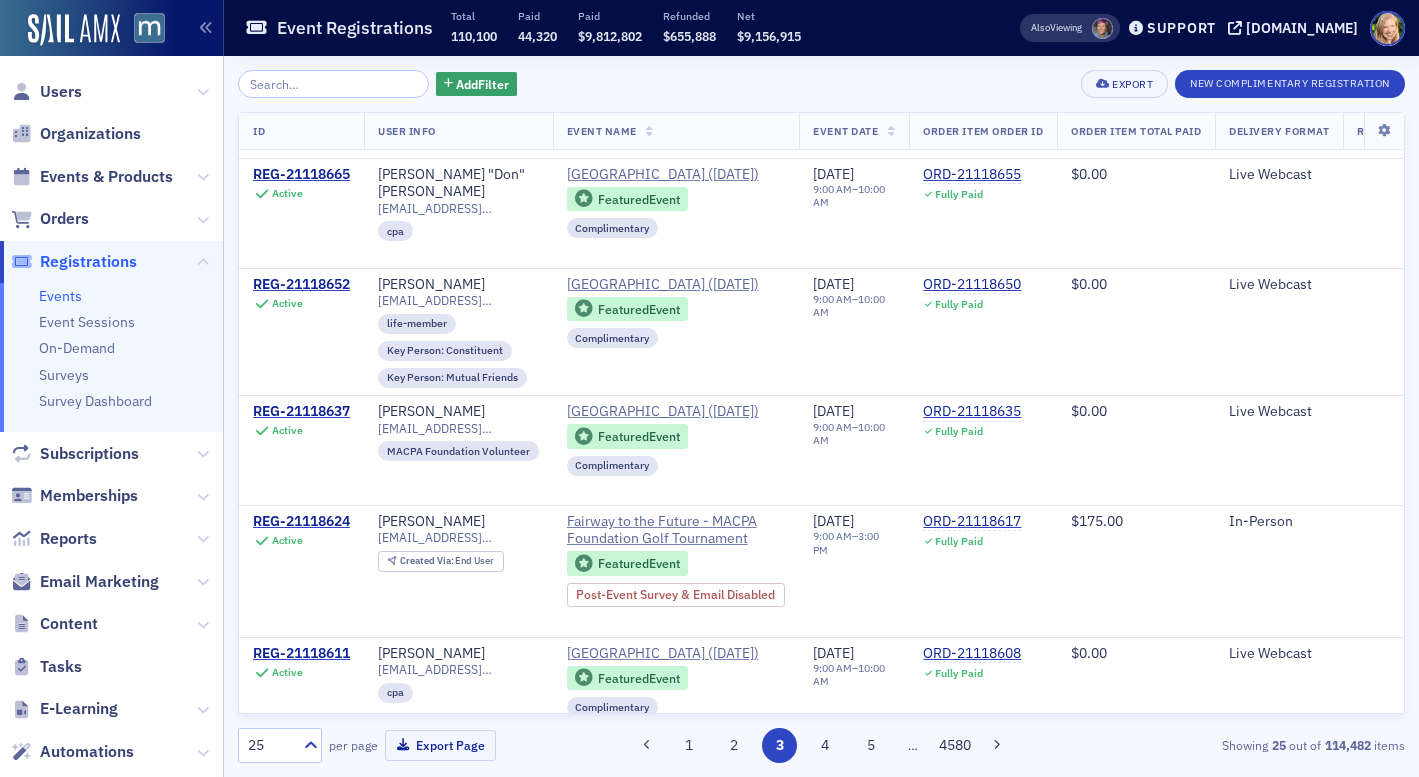 scroll, scrollTop: 1248, scrollLeft: 0, axis: vertical 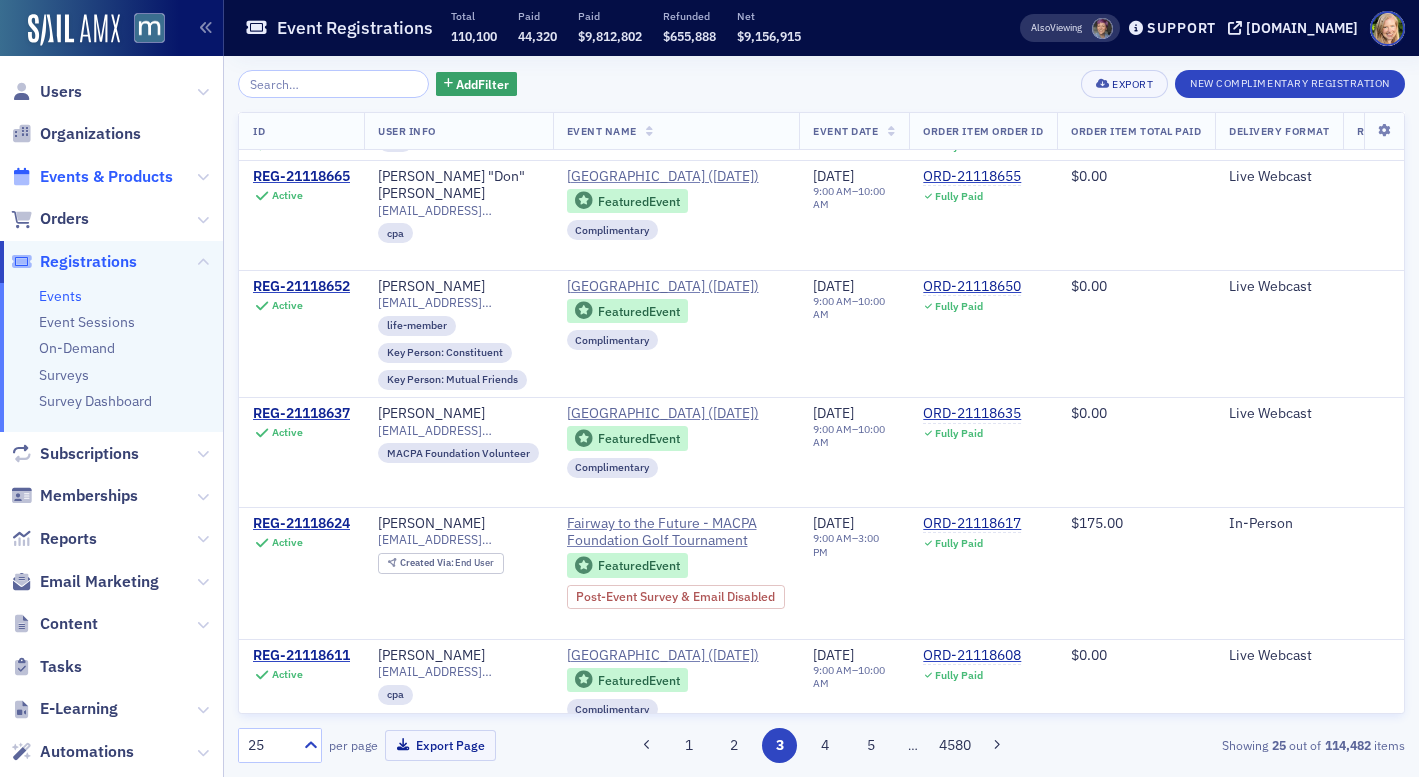 click on "Events & Products" 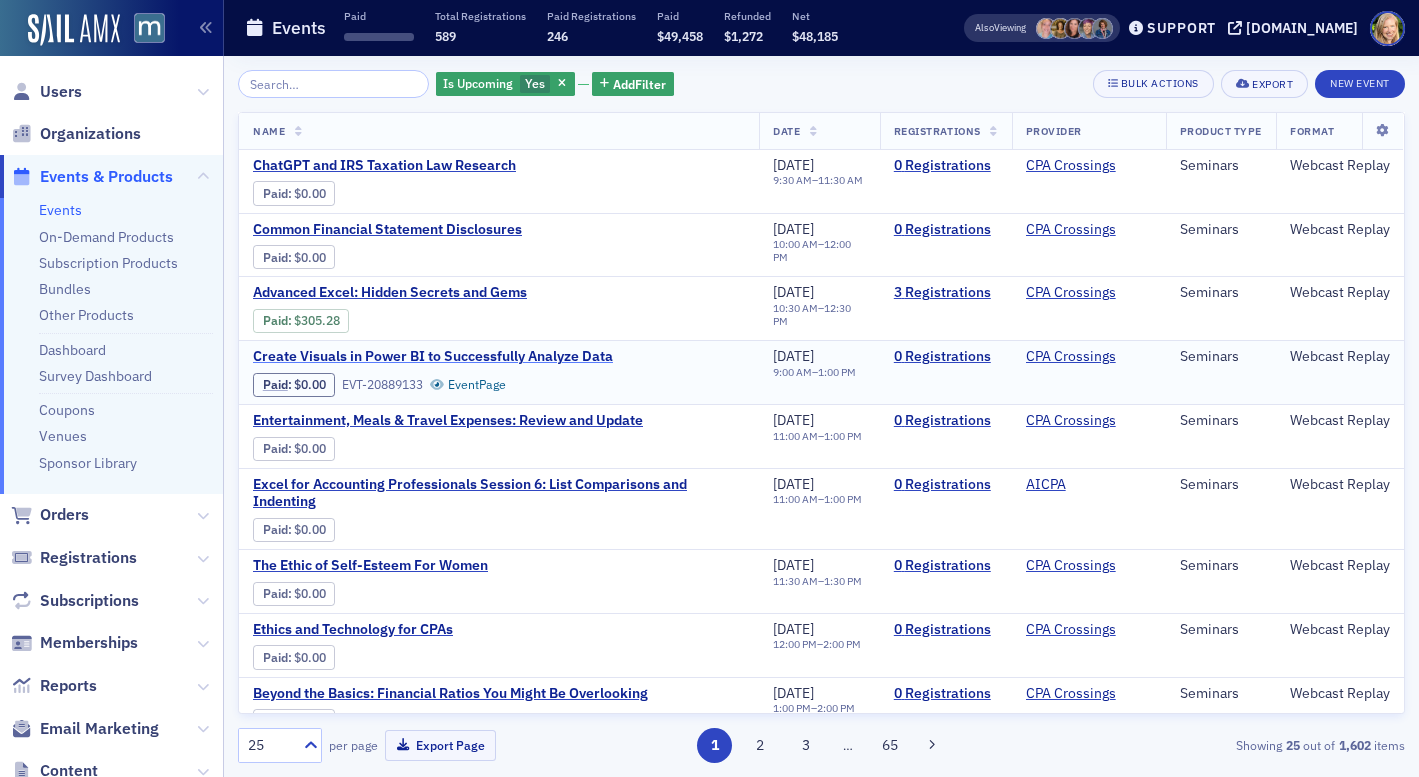 scroll, scrollTop: 1048, scrollLeft: 0, axis: vertical 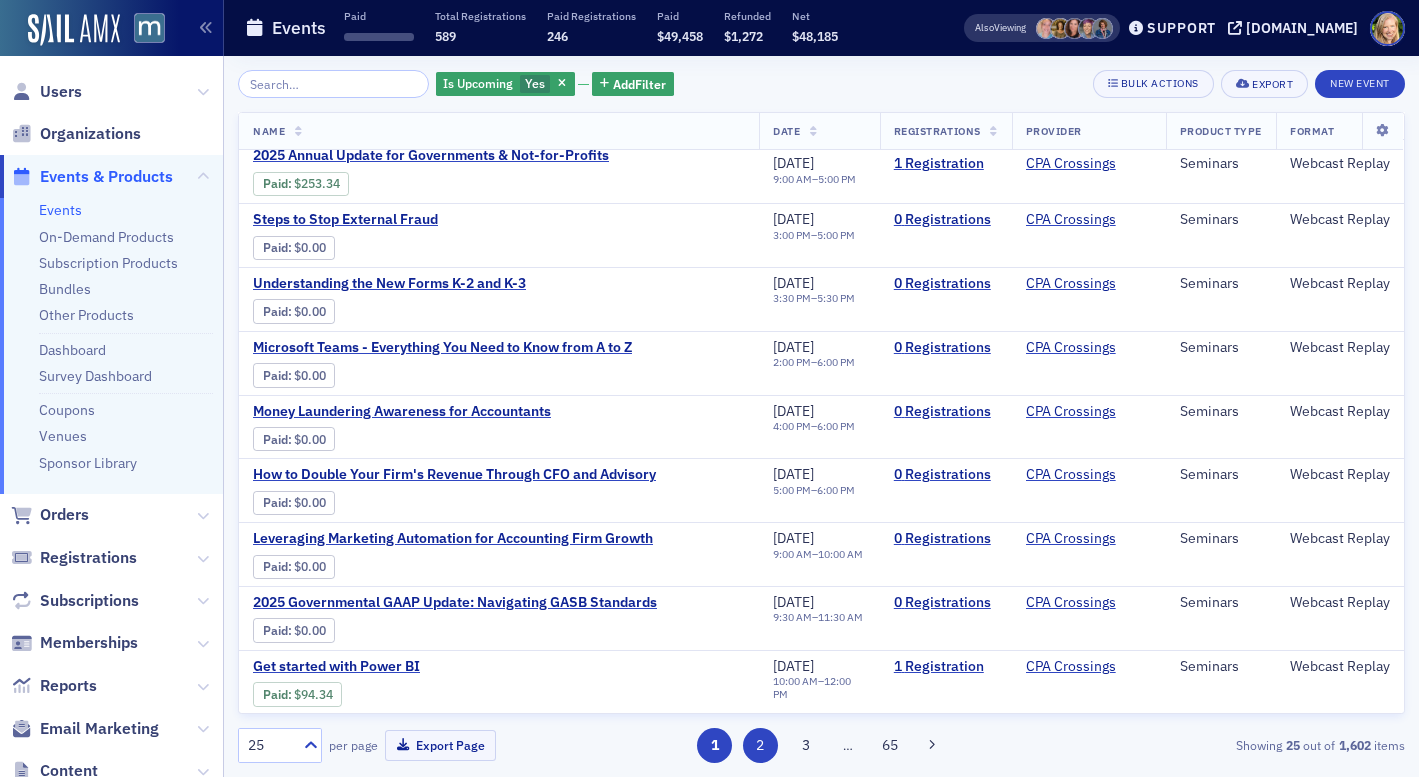 click on "2" 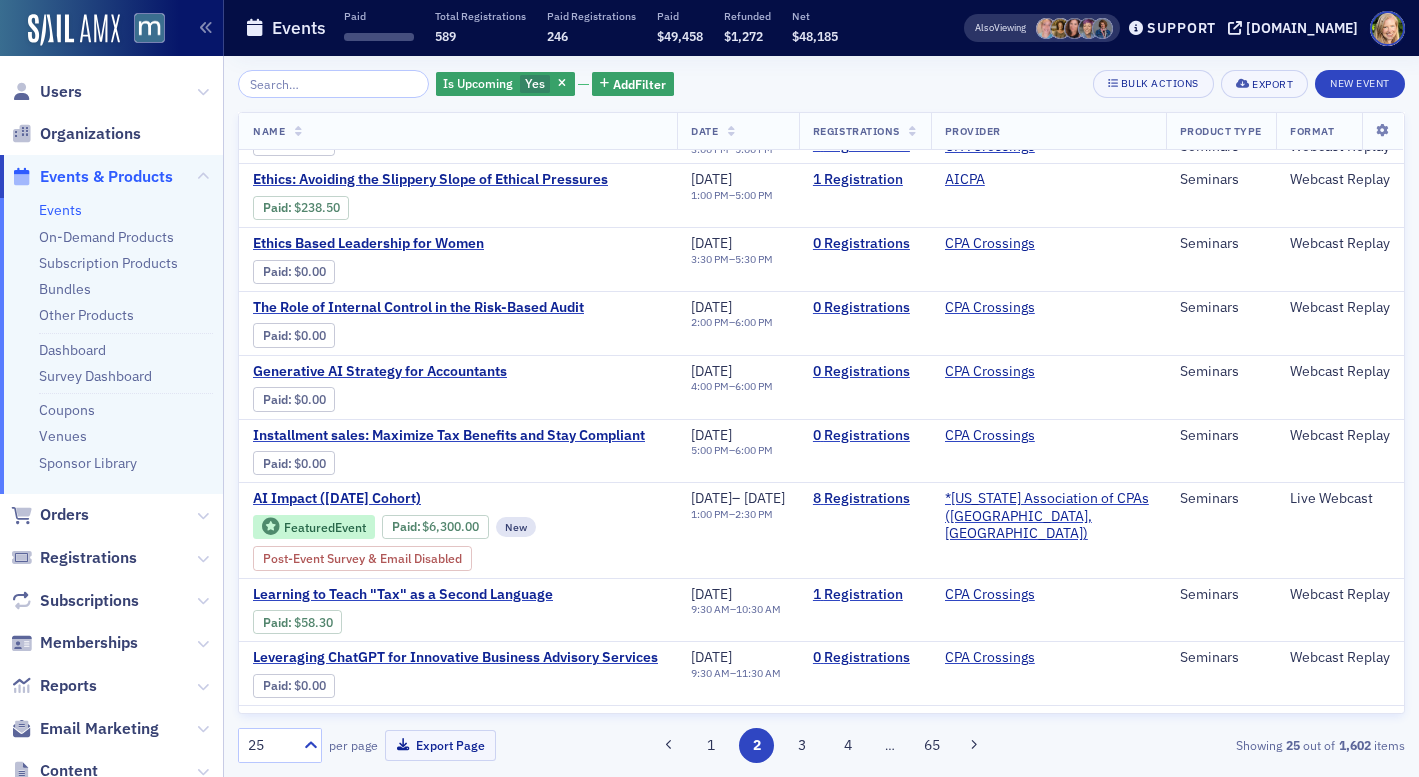 scroll, scrollTop: 1115, scrollLeft: 0, axis: vertical 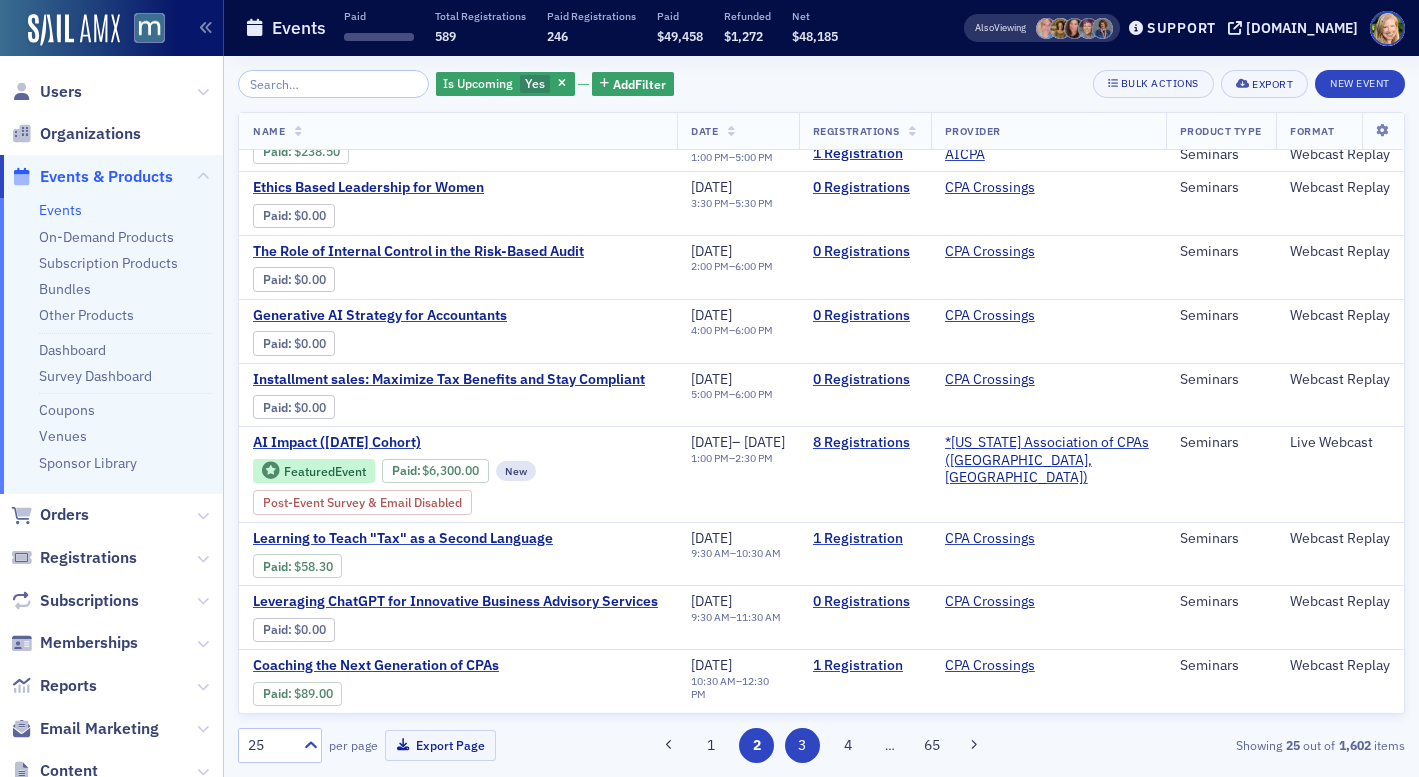 click on "3" 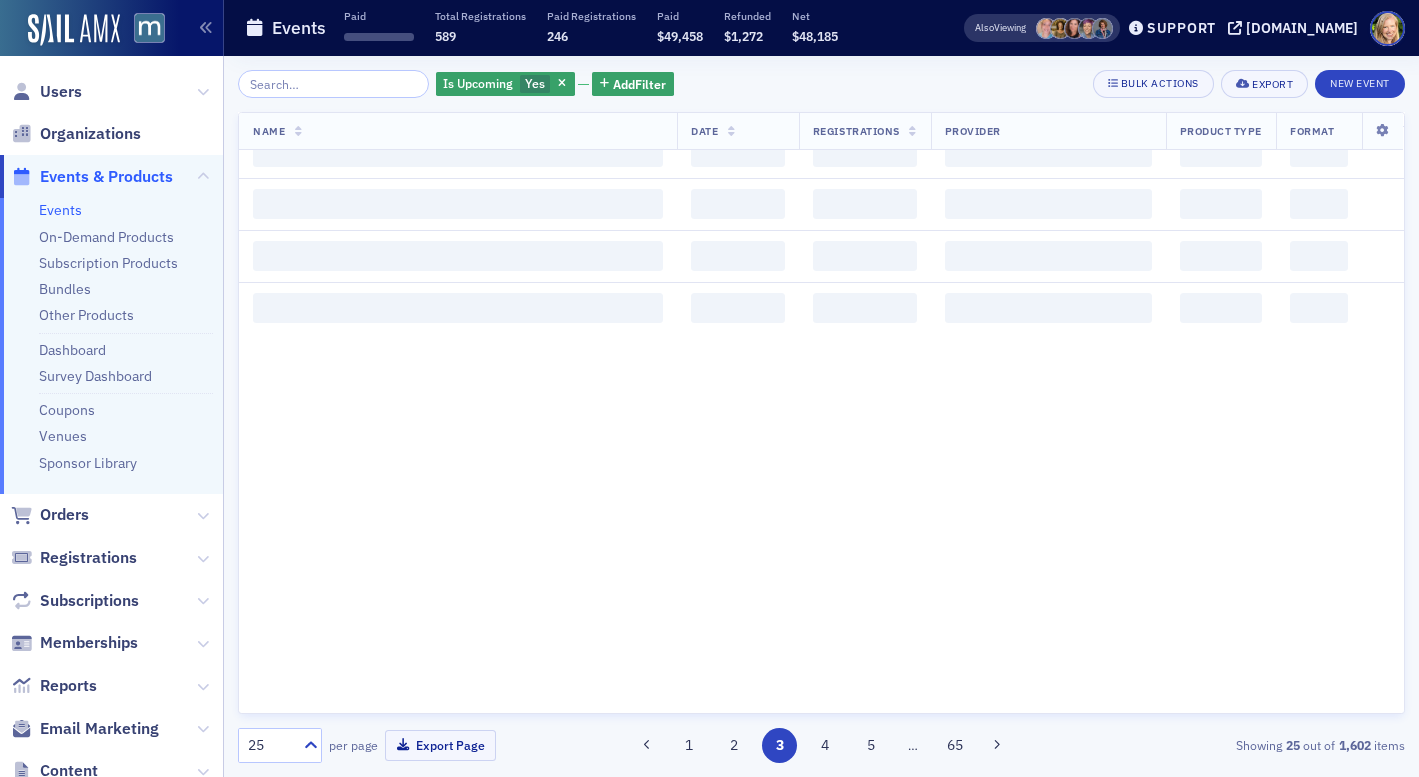 scroll, scrollTop: 0, scrollLeft: 0, axis: both 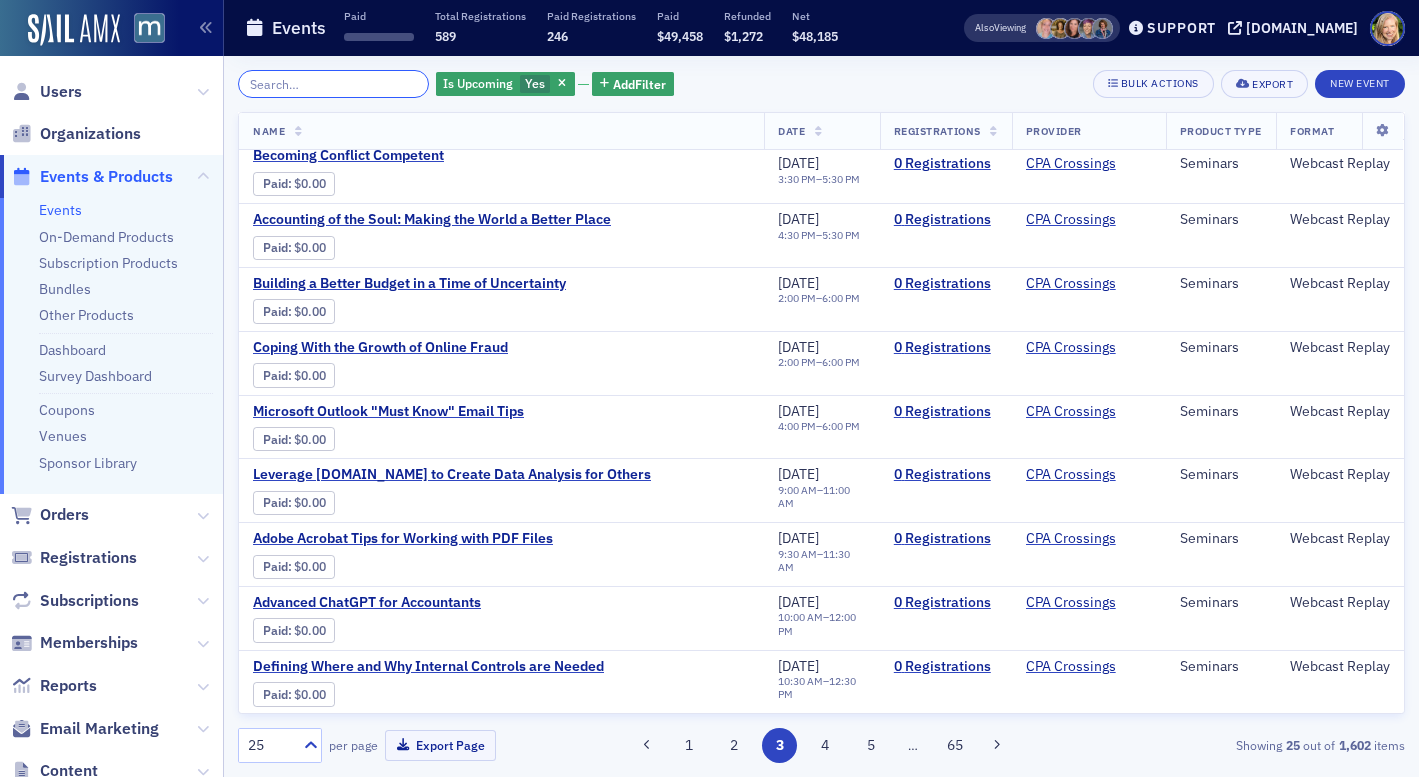 click 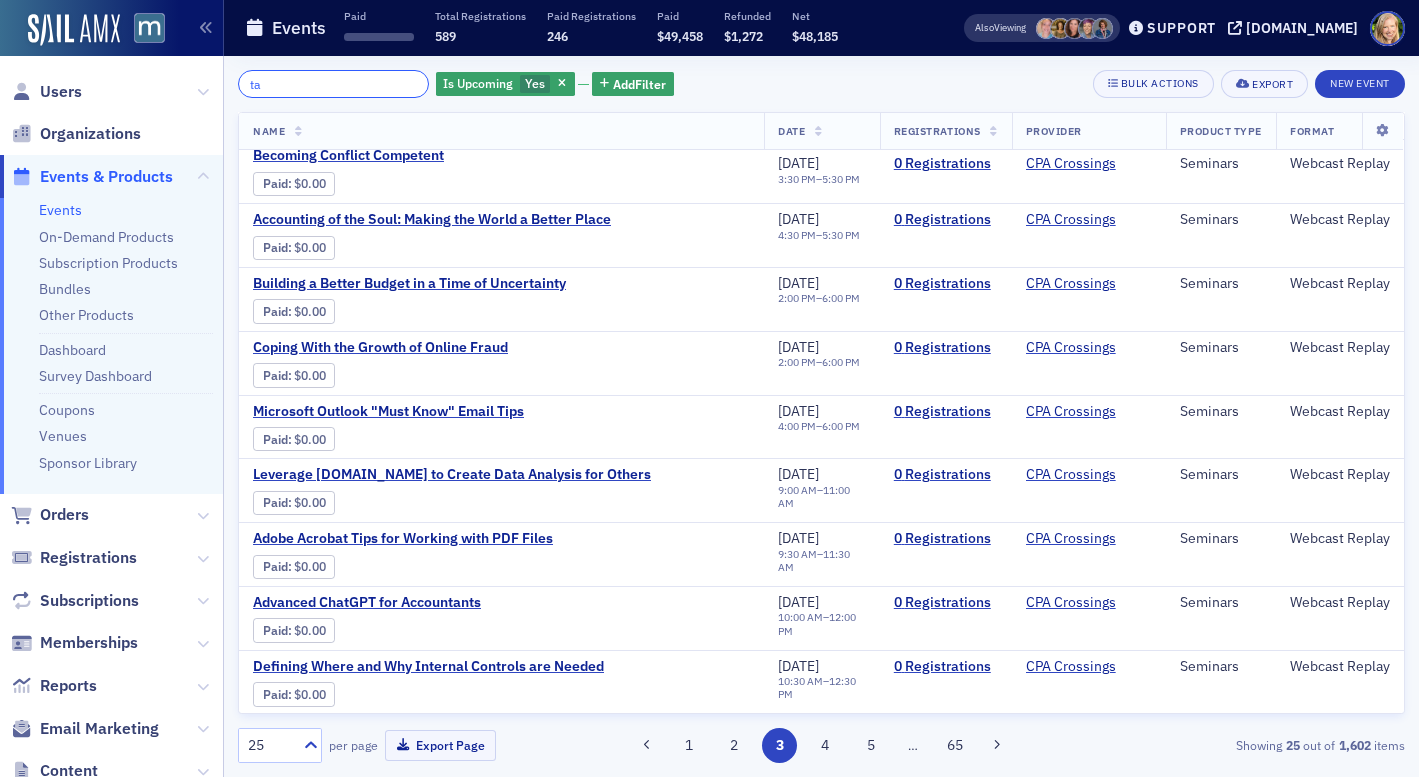 scroll, scrollTop: 1048, scrollLeft: 0, axis: vertical 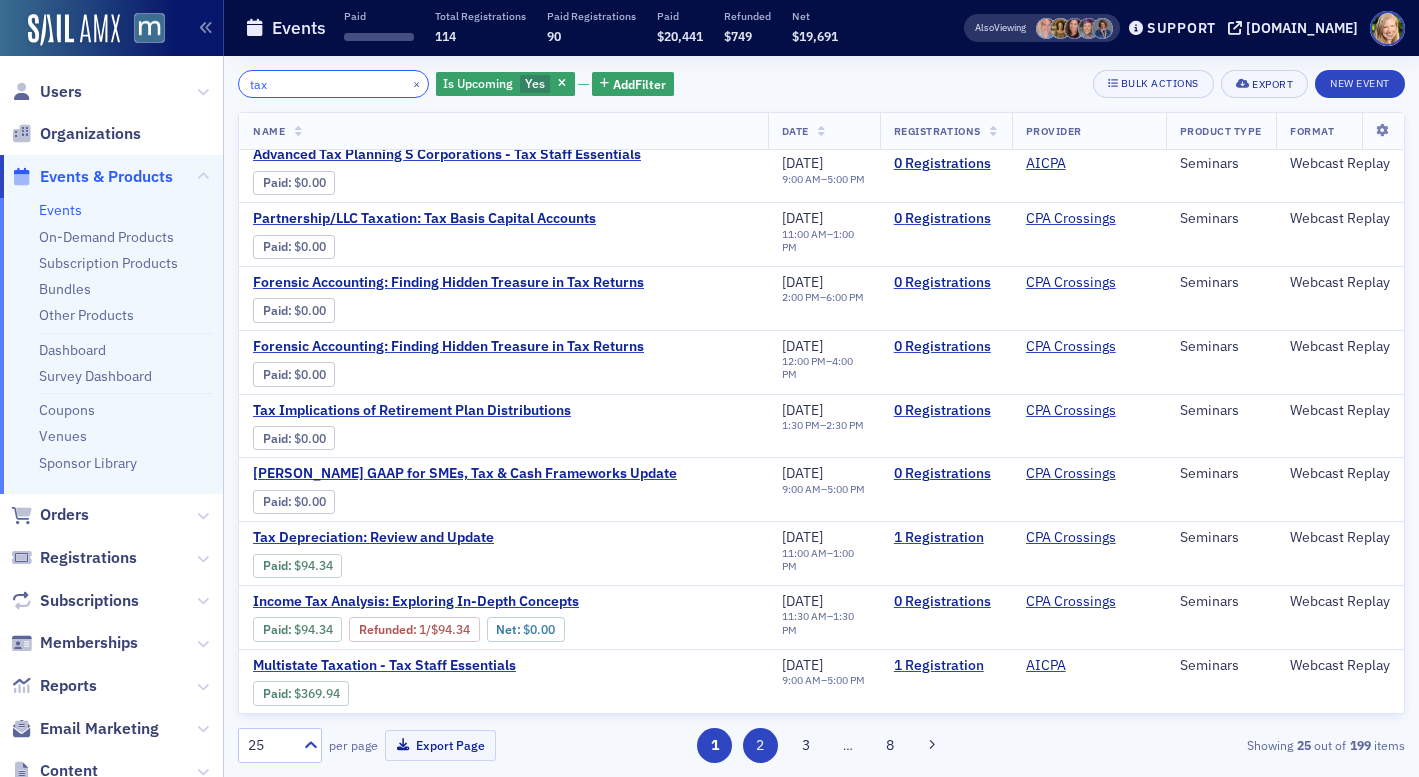 type on "tax" 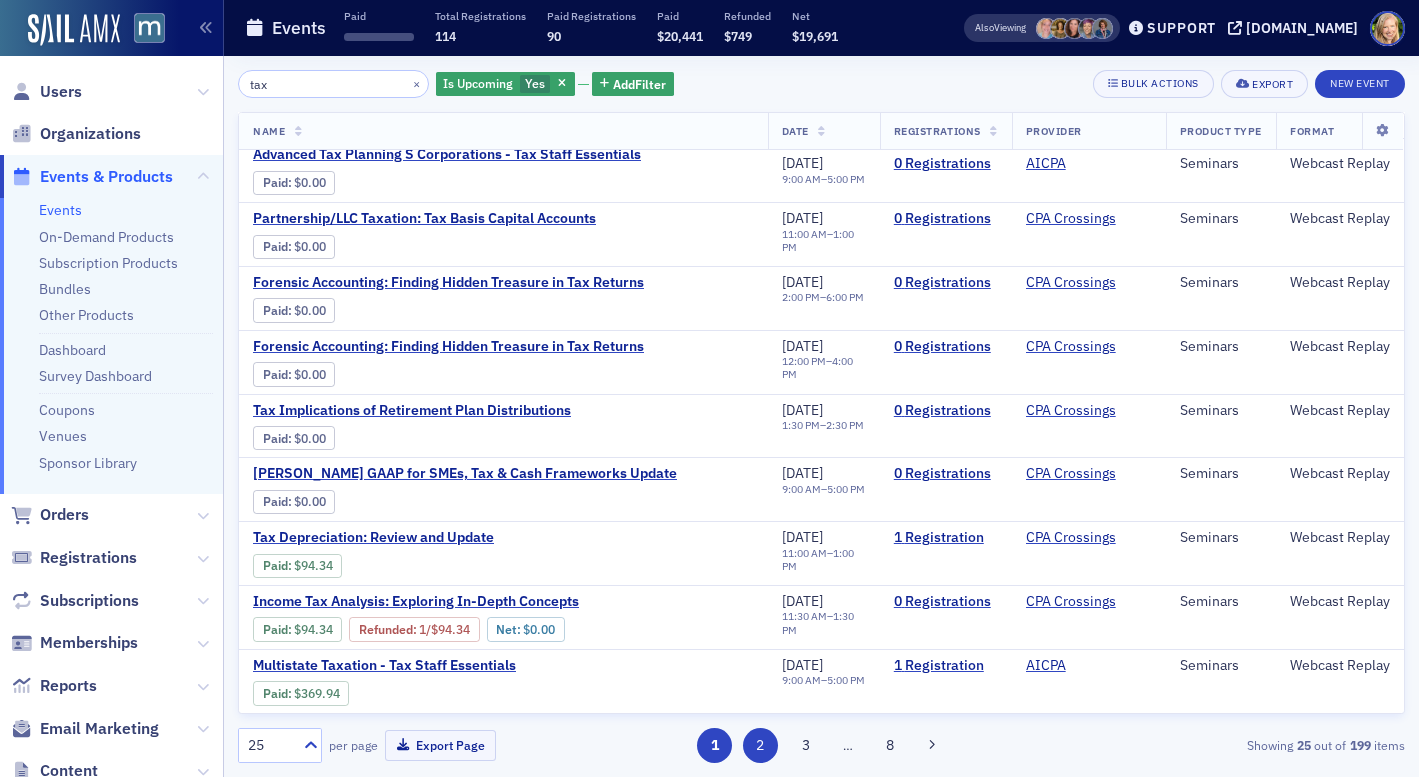 click on "2" 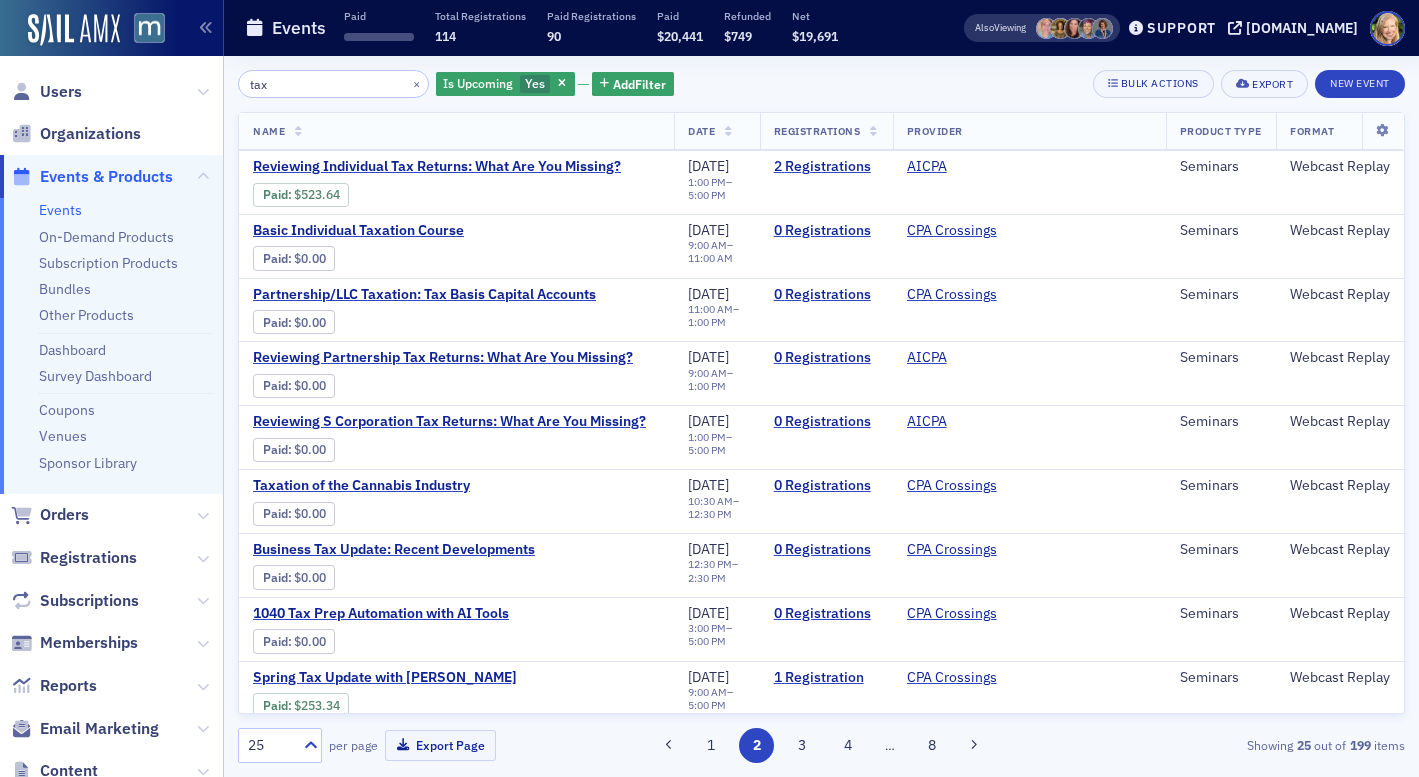 scroll, scrollTop: 1150, scrollLeft: 0, axis: vertical 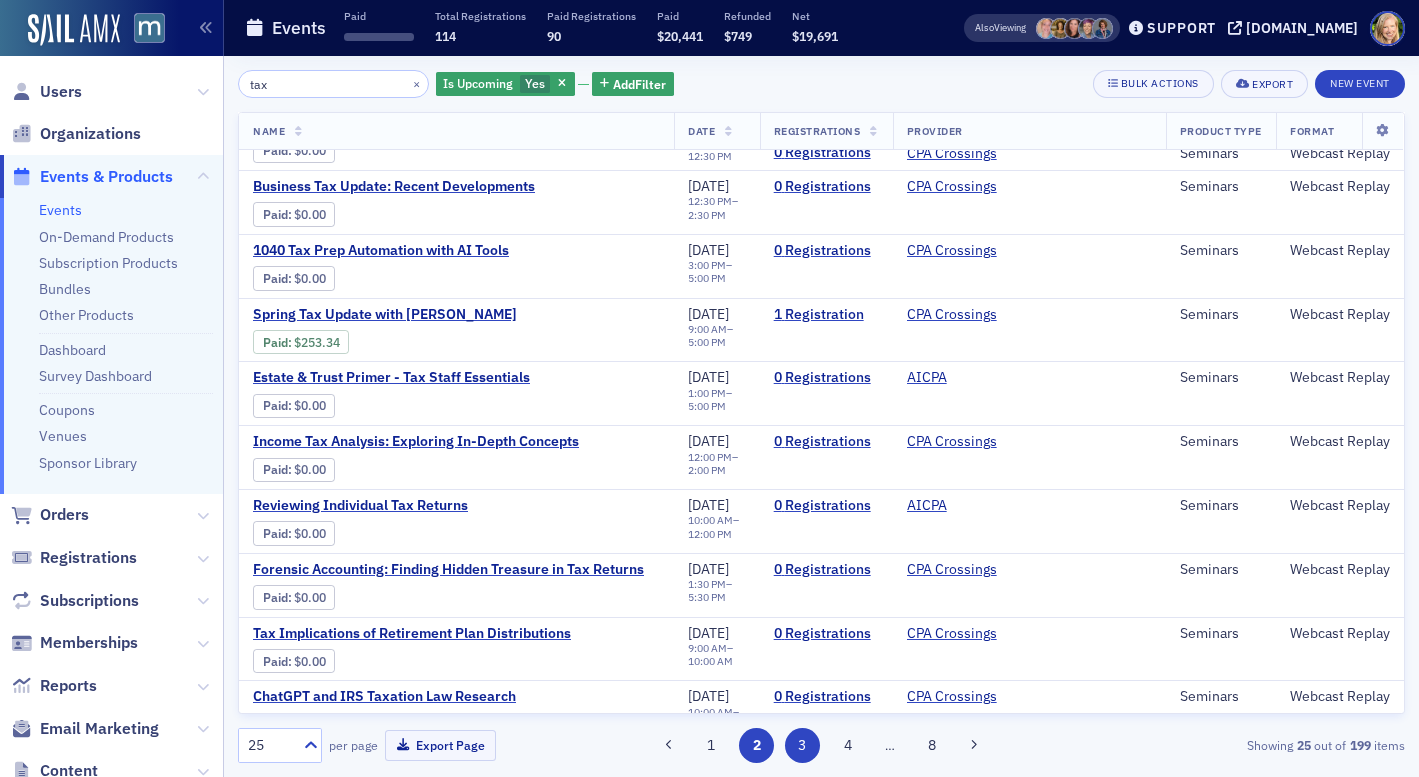 click on "3" 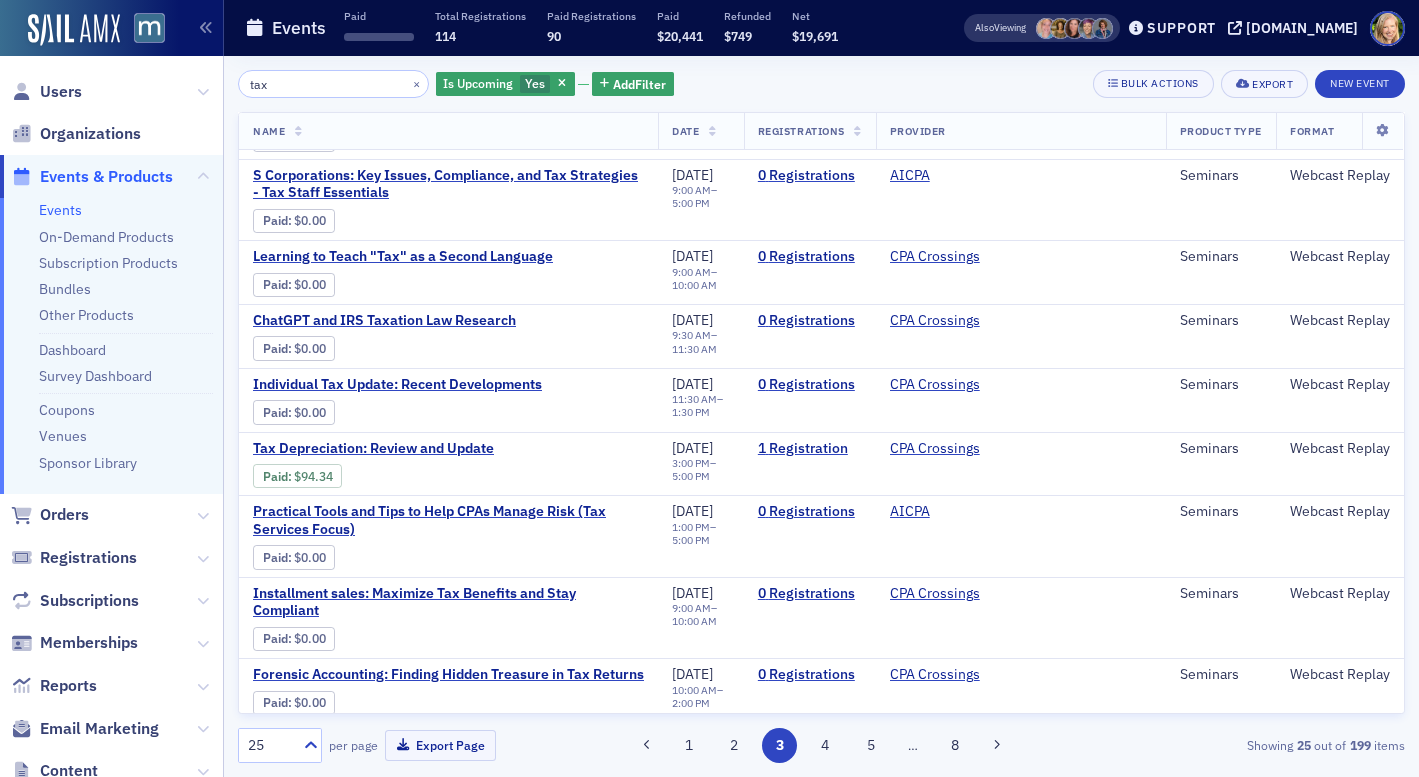 scroll, scrollTop: 1101, scrollLeft: 0, axis: vertical 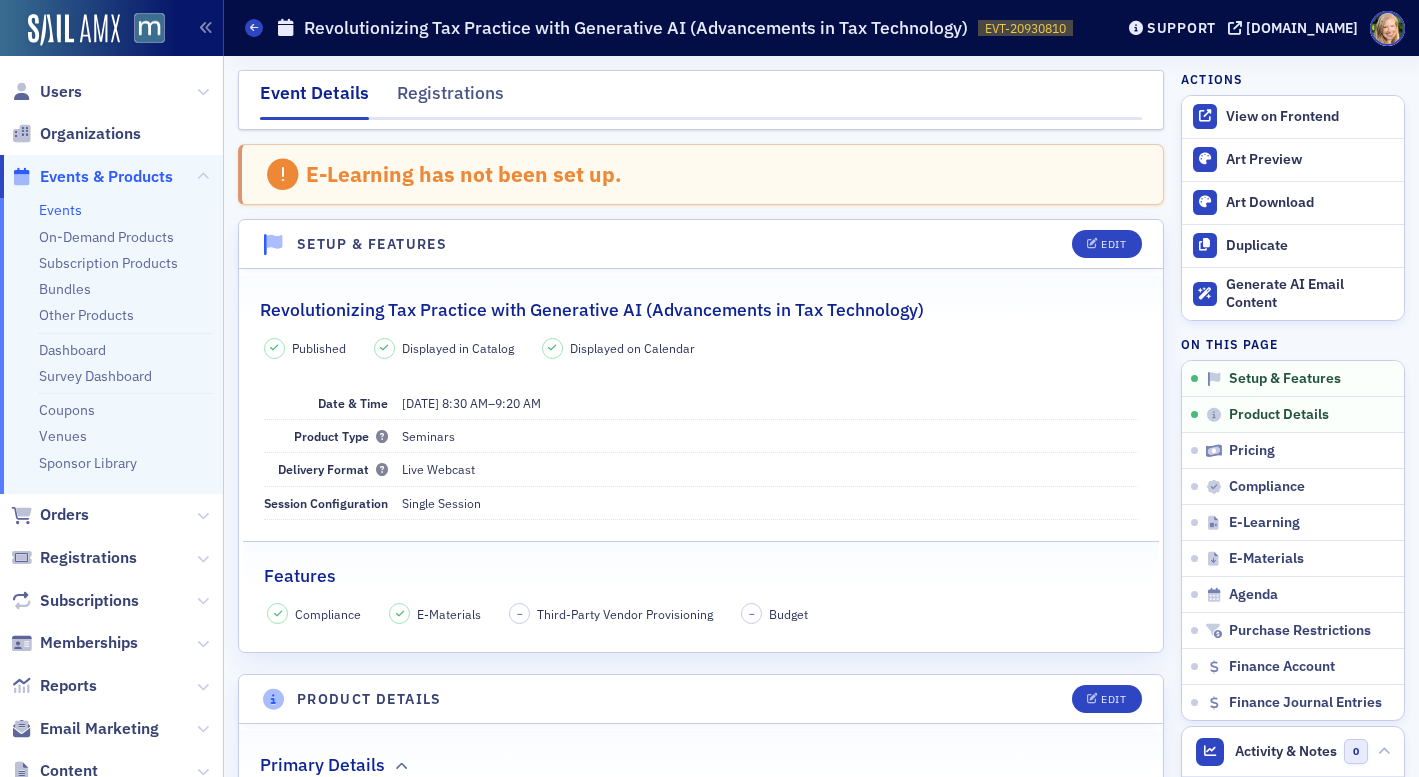 click on "Event Details Registrations" 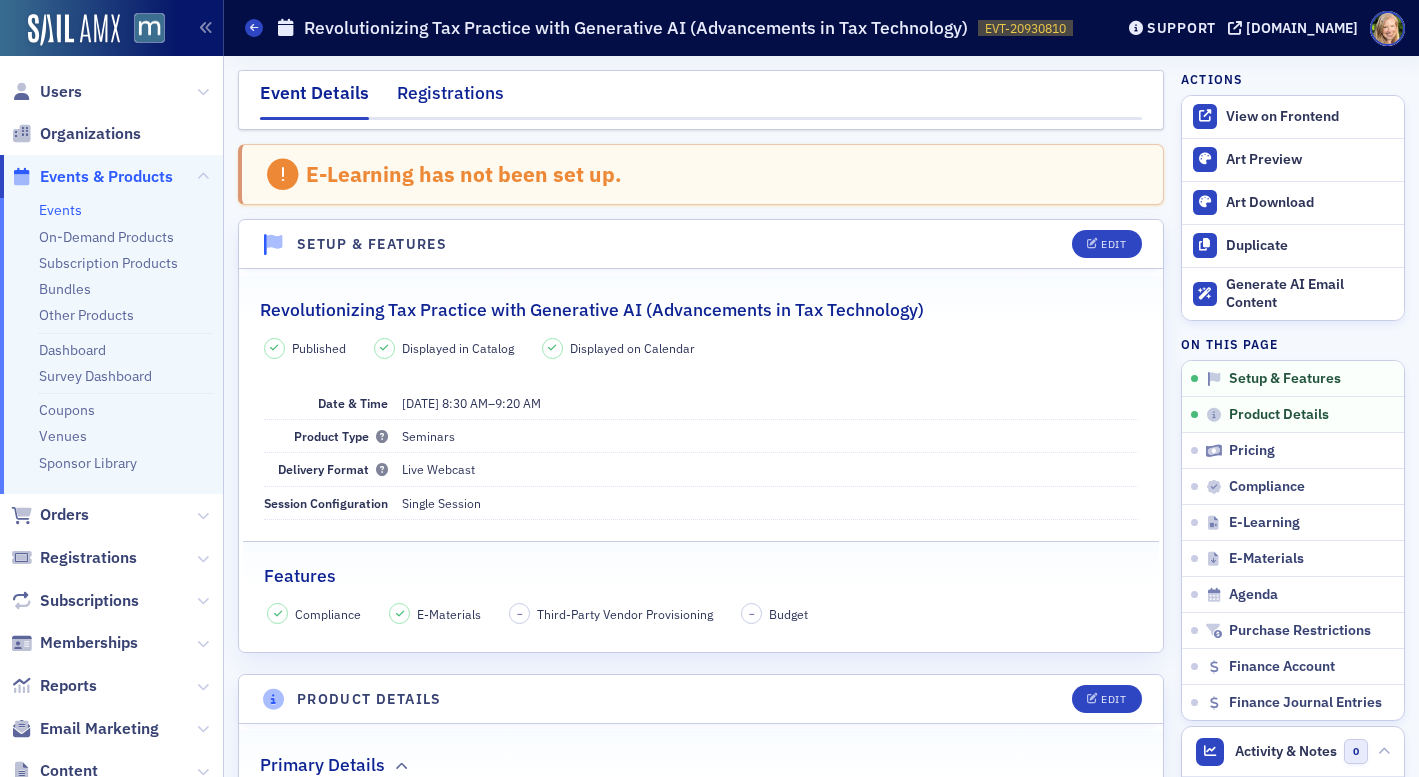 click on "Registrations" 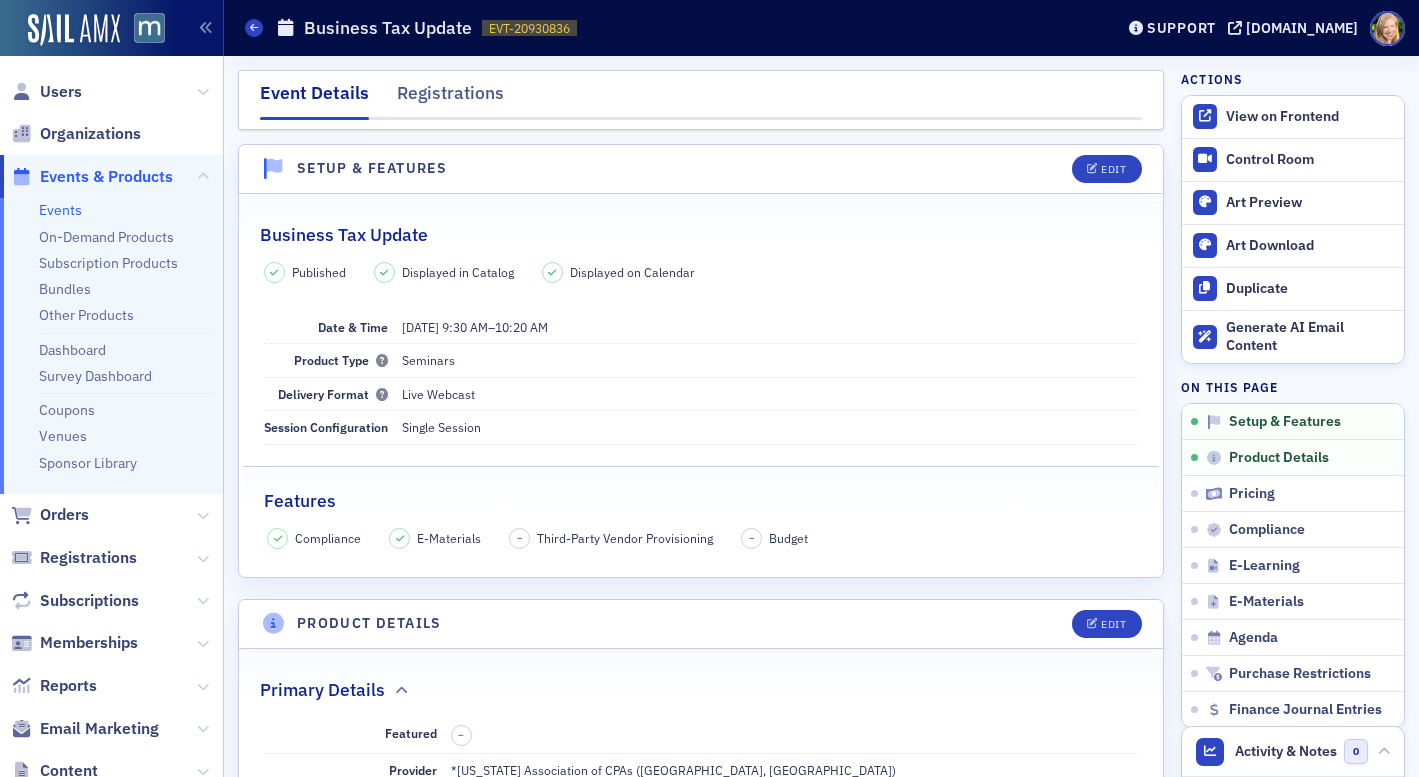 scroll, scrollTop: 0, scrollLeft: 0, axis: both 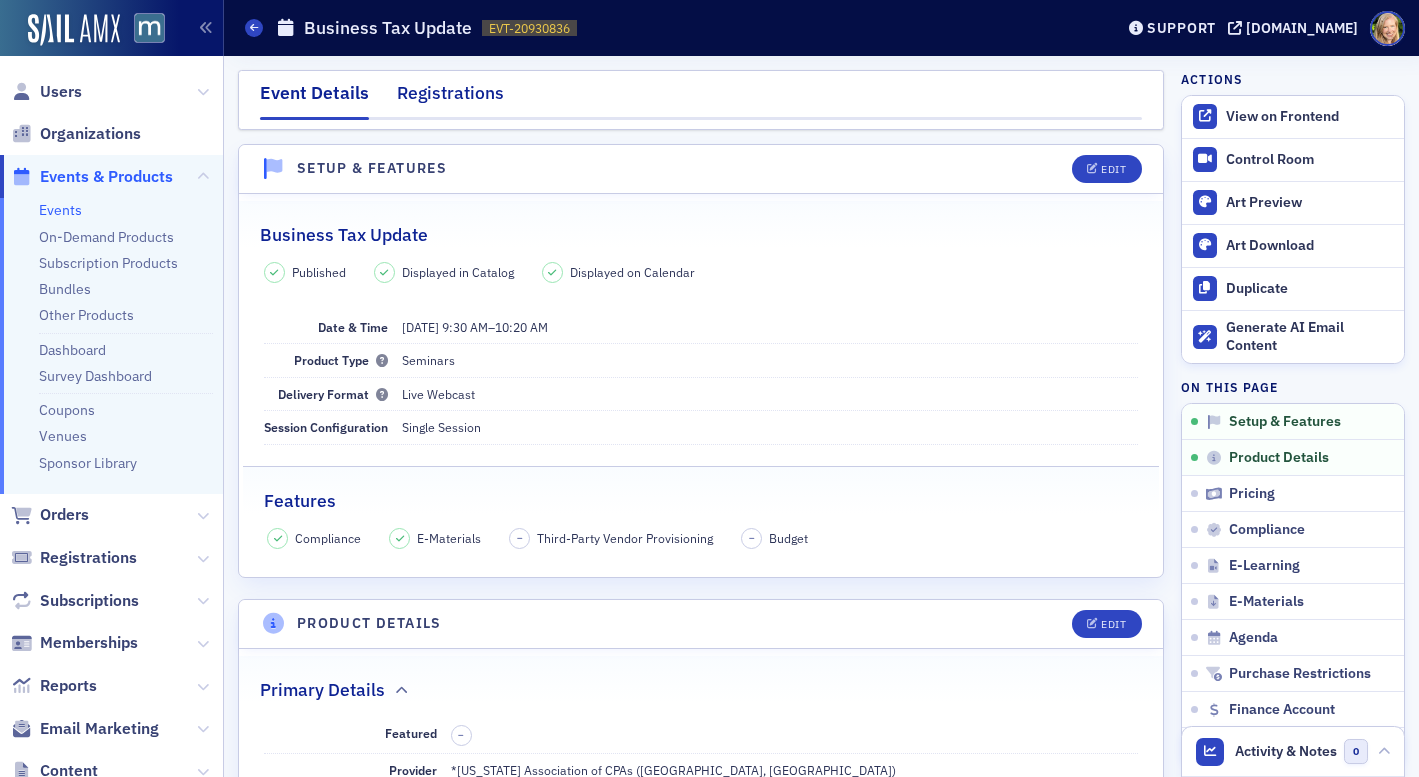 click on "Registrations" 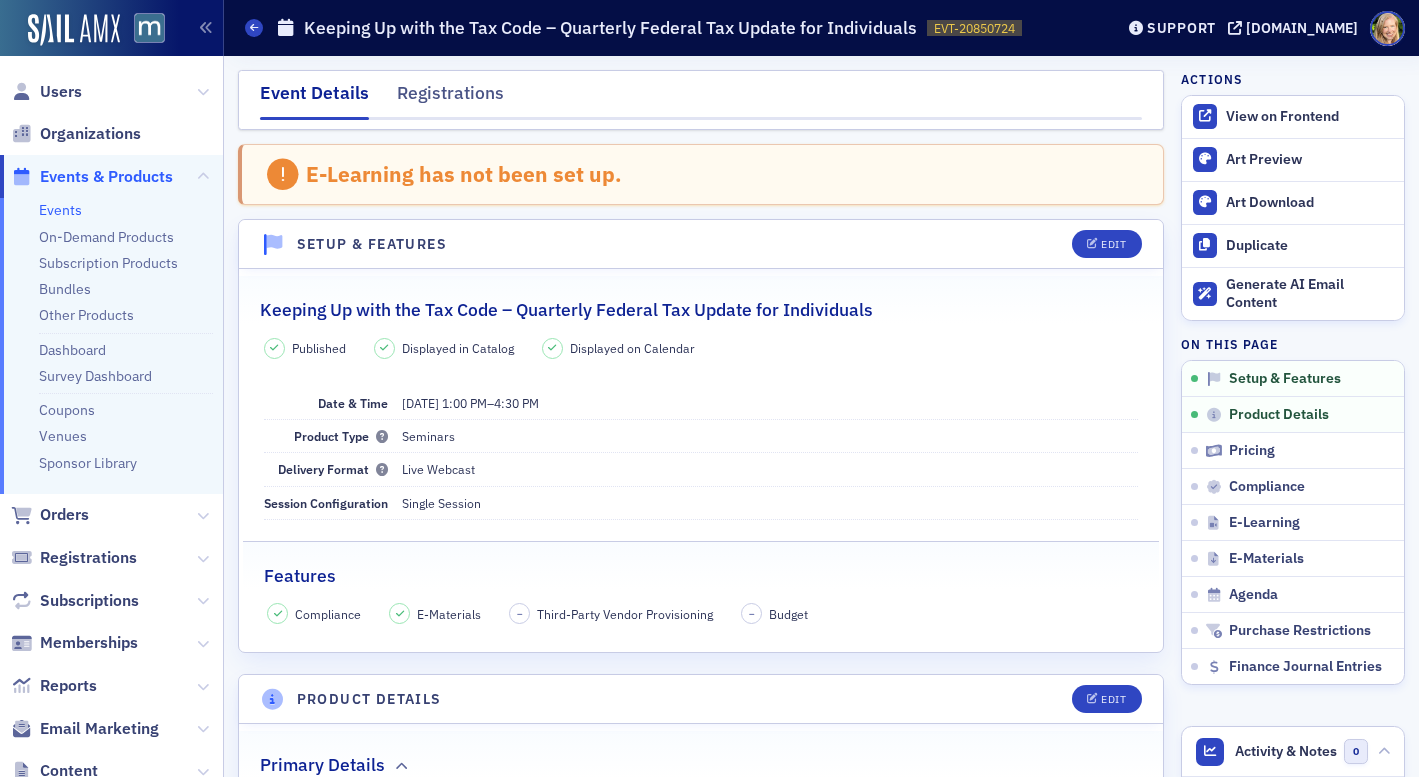 scroll, scrollTop: 0, scrollLeft: 0, axis: both 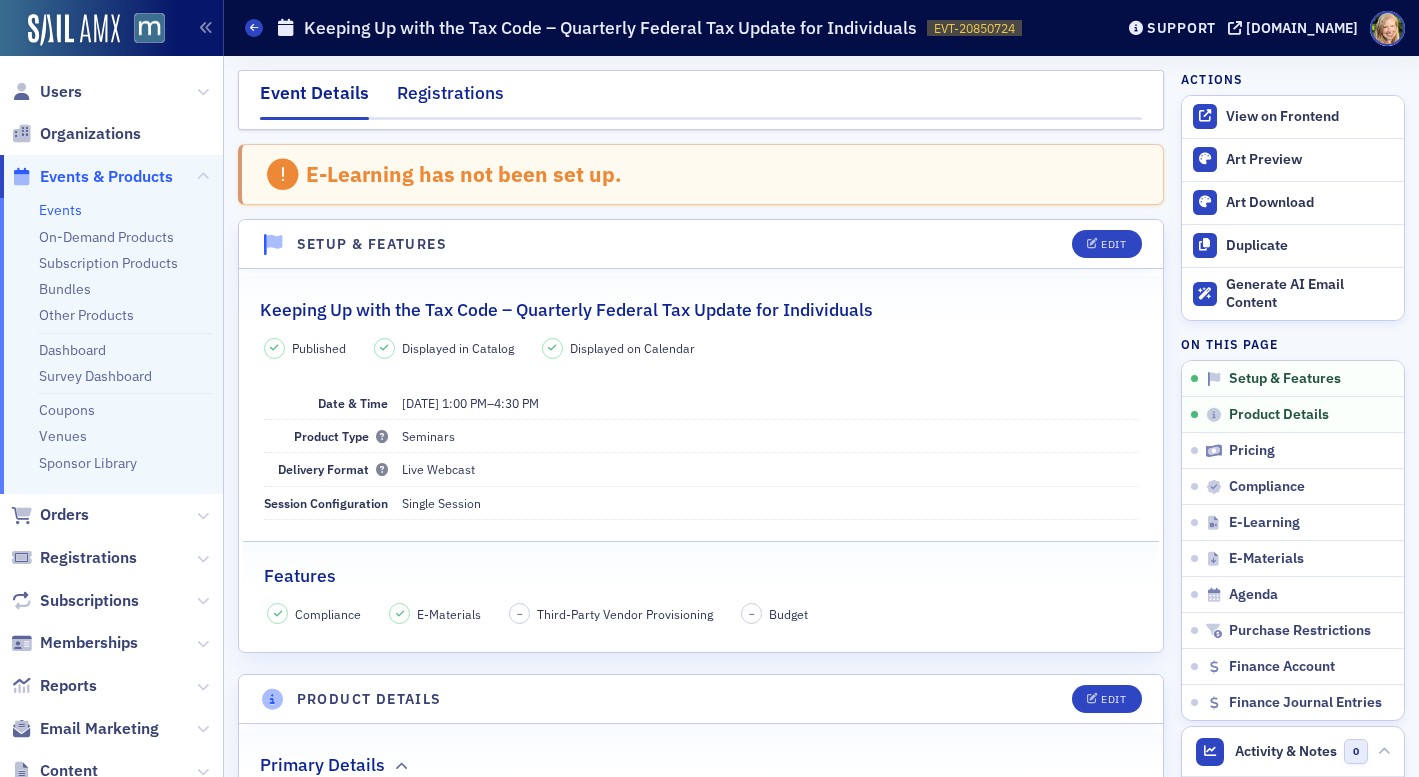 click on "Registrations" 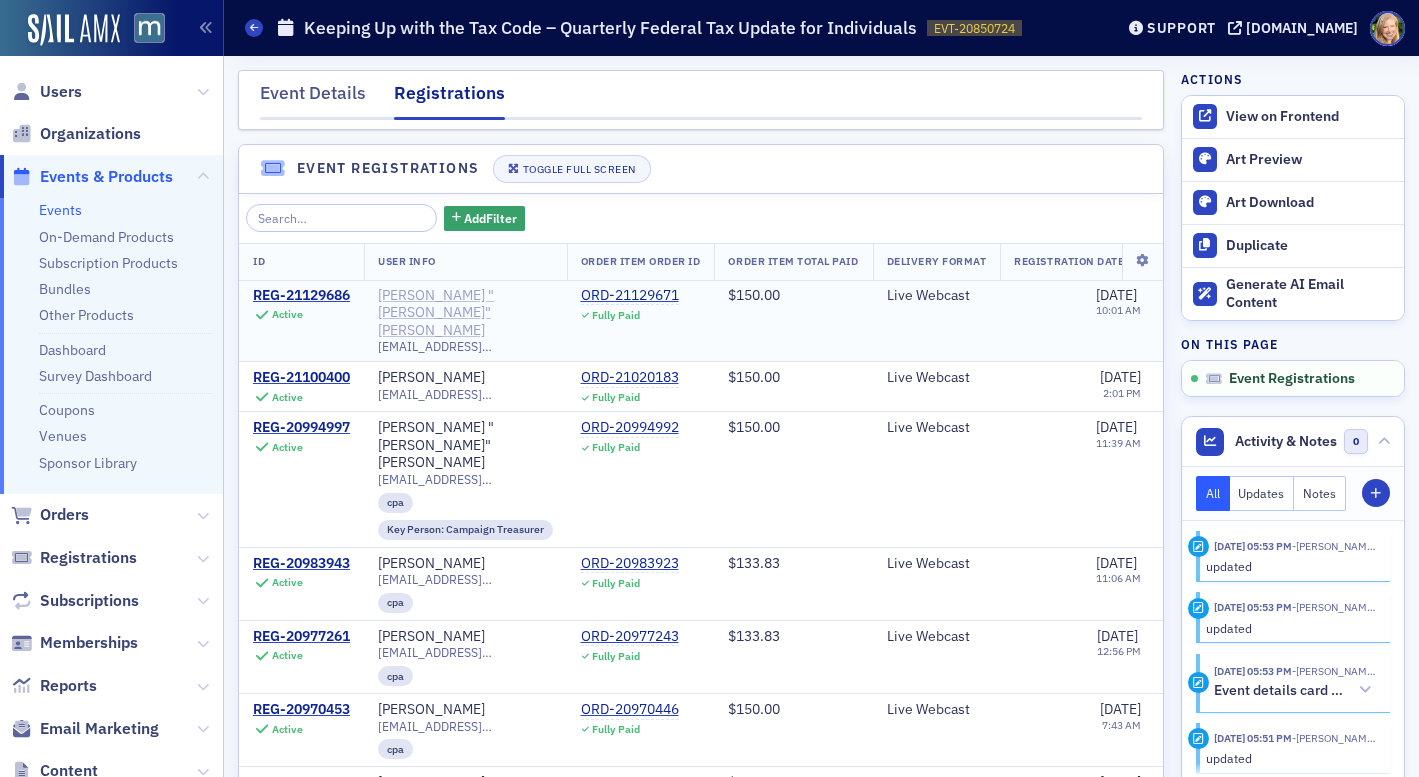 scroll, scrollTop: 216, scrollLeft: 0, axis: vertical 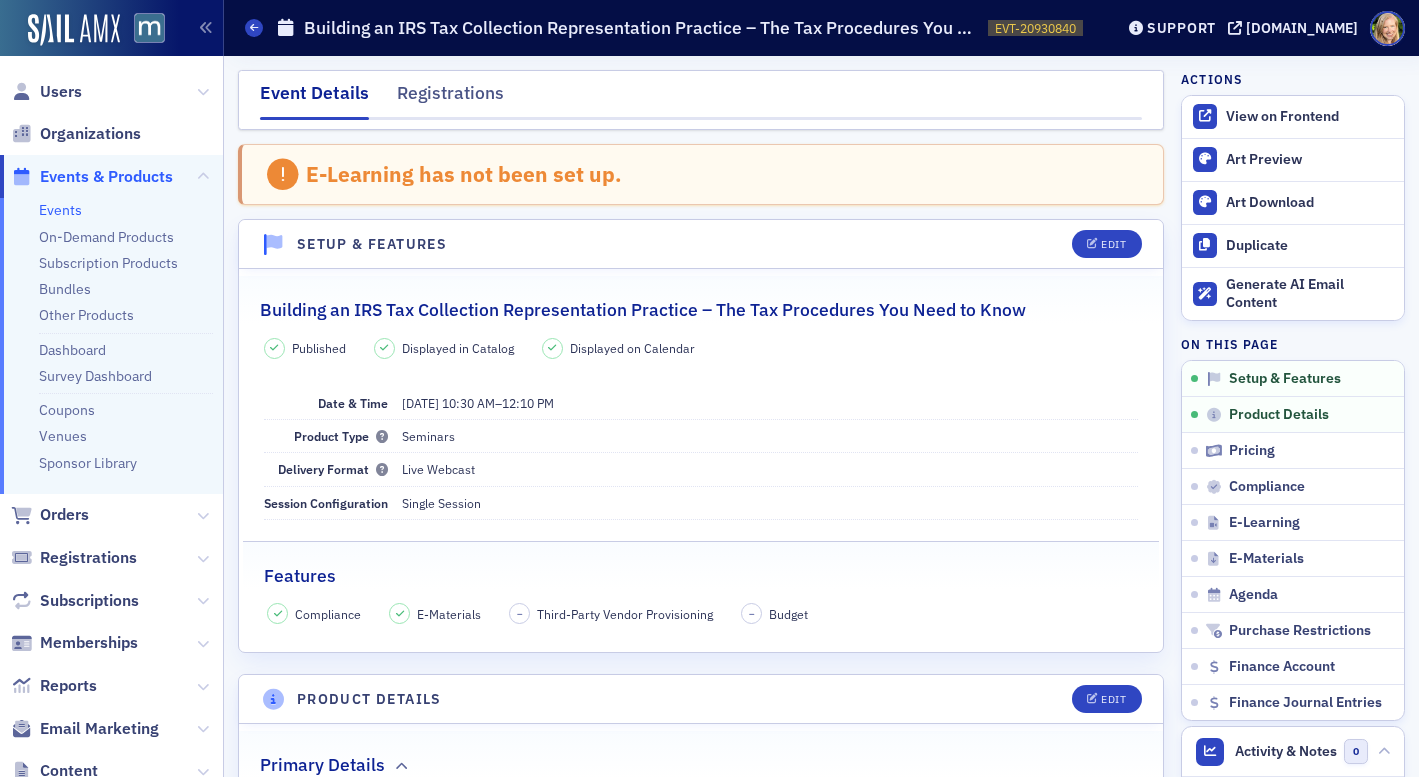 click on "Event Details Registrations E-Learning has not been set up. Setup & Features Edit Building an IRS Tax Collection Representation Practice – The Tax Procedures You Need to Know Published Displayed in Catalog Displayed on Calendar Date & Time [DATE]   10:30 AM  –  12:10 PM Product Type Seminars Delivery Format Live Webcast Session Configuration Single Session Features Compliance E-Materials – Third-Party Vendor Provisioning – Budget Product Details Edit Primary Details Featured – Provider *[US_STATE] Association of CPAs (Timonium, [GEOGRAPHIC_DATA]) Professional Areas Of Interest Tax; Taxation Product Attributes VA Promoting Instructors [PERSON_NAME] ([PERSON_NAME][EMAIL_ADDRESS][DOMAIN_NAME]) [PERSON_NAME] ([PERSON_NAME][EMAIL_ADDRESS][DOMAIN_NAME]) Featured Speakers — Description & Tagline Product Description View  More Tagline — Other Details Sponsors — Theme — Related Products Revolutionizing Tax Practice with Generative AI (Advancements in Tax Technology) [[DATE] 8:30am] Business Tax Update [[DATE] 9:30am] Acronym — External ID — No" 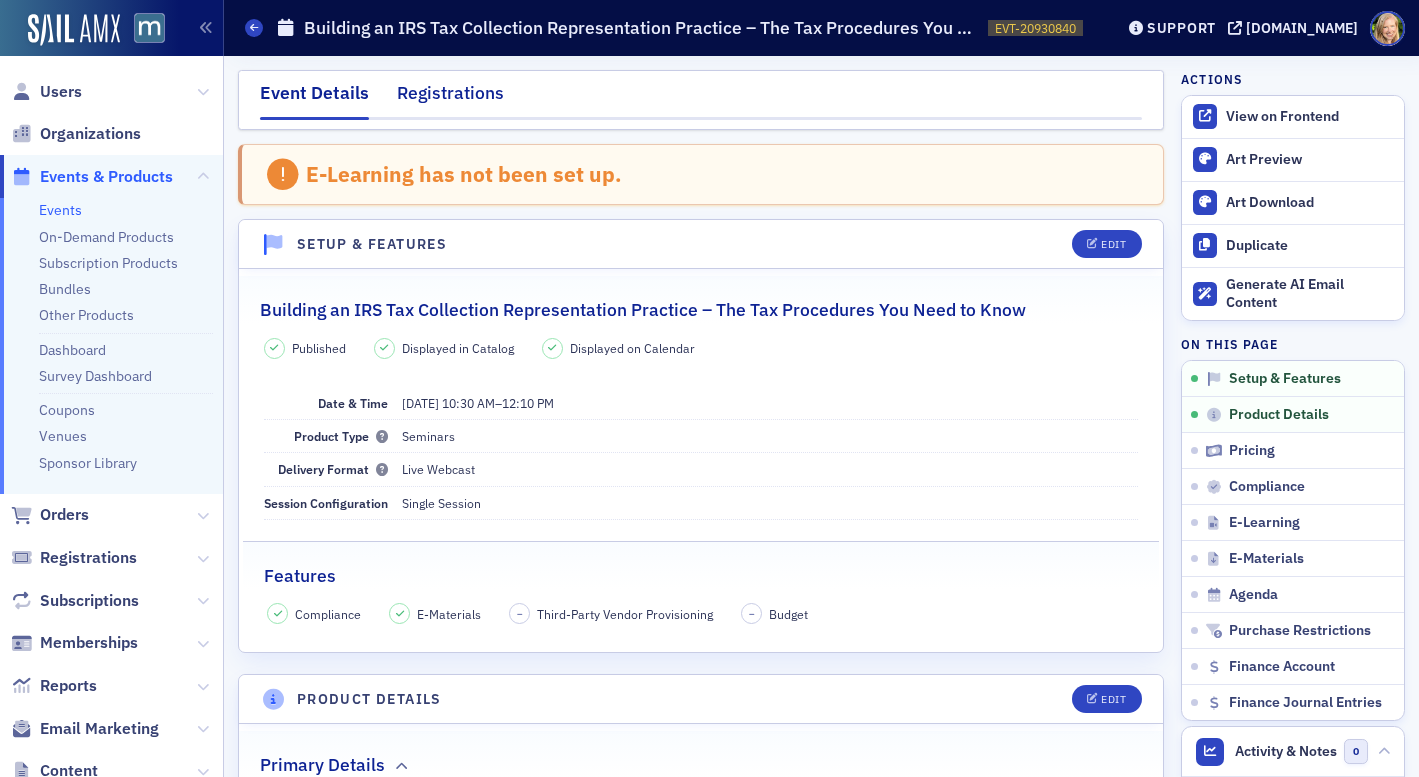 click on "Registrations" 